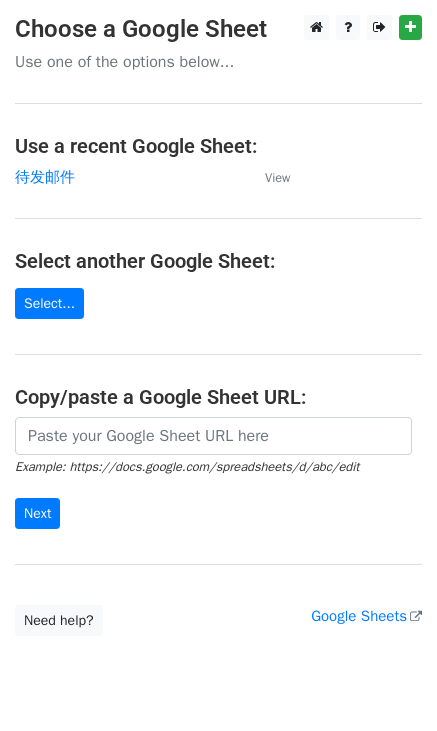 scroll, scrollTop: 0, scrollLeft: 0, axis: both 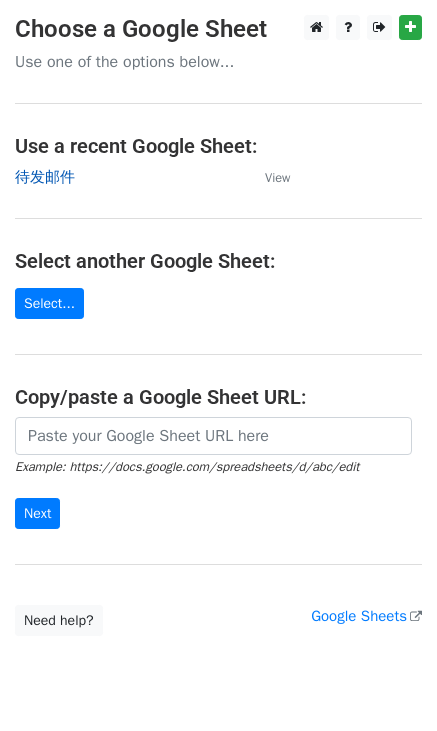 click on "待发邮件" at bounding box center [45, 177] 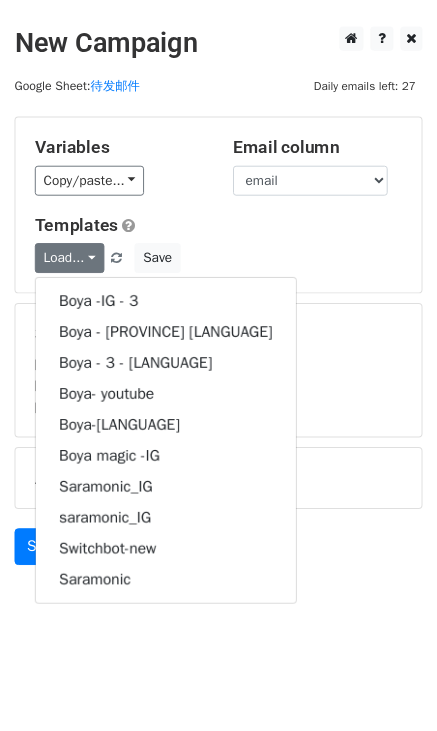 scroll, scrollTop: 0, scrollLeft: 0, axis: both 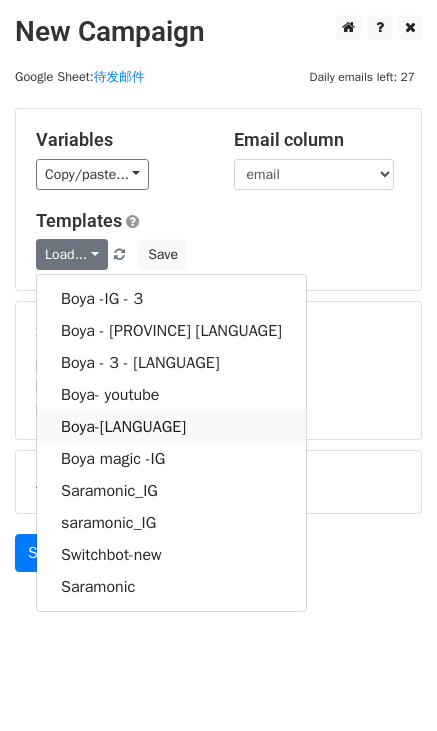 click on "Boya-日语版" at bounding box center (171, 427) 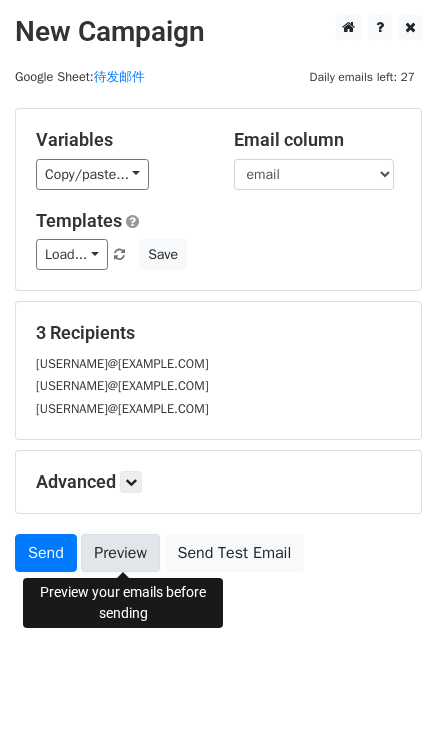 click on "Preview" at bounding box center [120, 553] 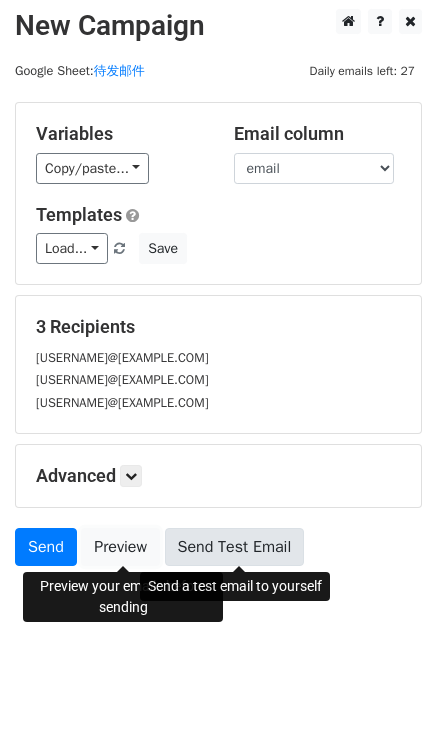 scroll, scrollTop: 11, scrollLeft: 0, axis: vertical 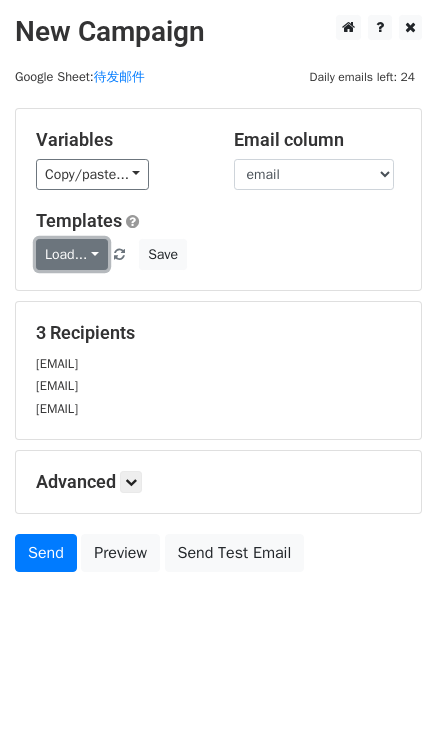 click on "Load..." at bounding box center (72, 254) 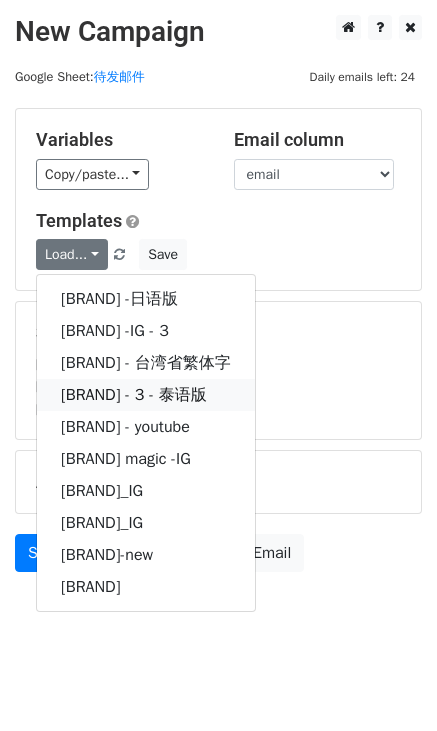 click on "Boya - 3 - 泰语版" at bounding box center (146, 395) 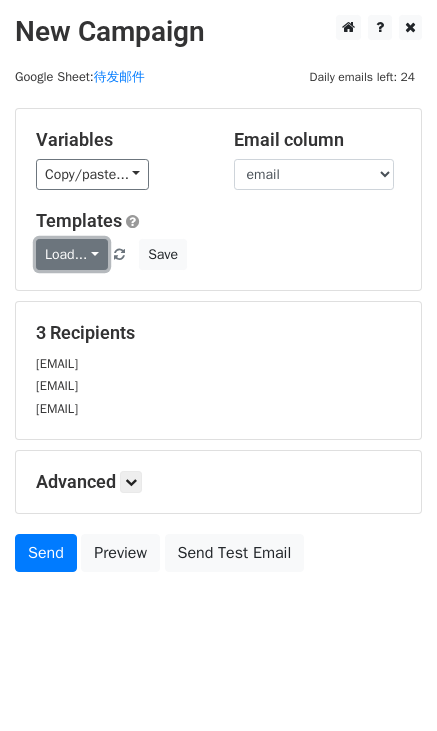 click on "Load..." at bounding box center [72, 254] 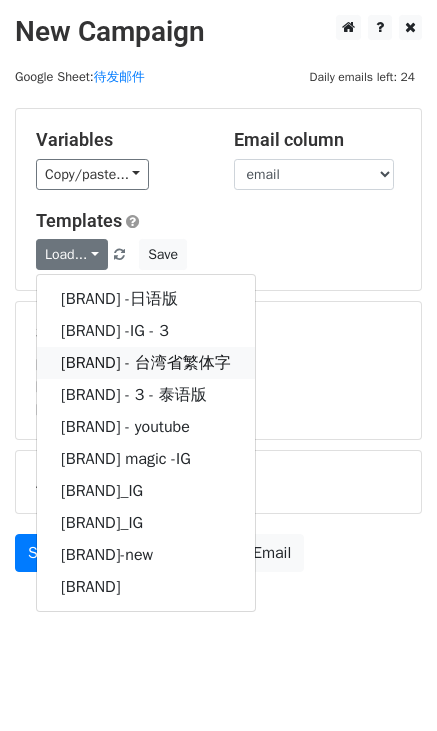 click on "Boya - [PROVINCE]繁体字" at bounding box center (146, 363) 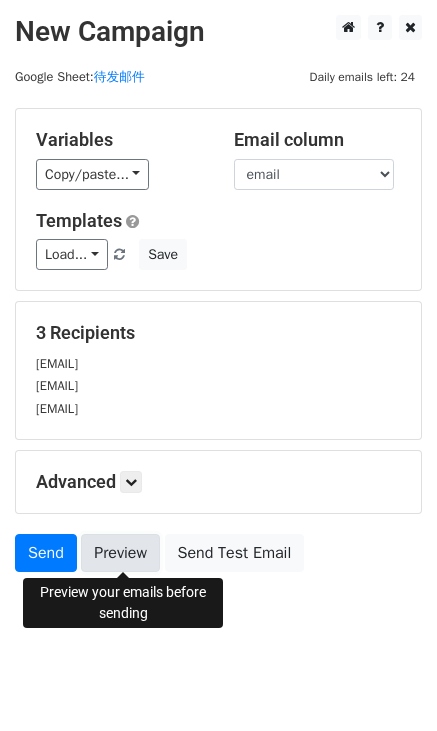 click on "Preview" at bounding box center (120, 553) 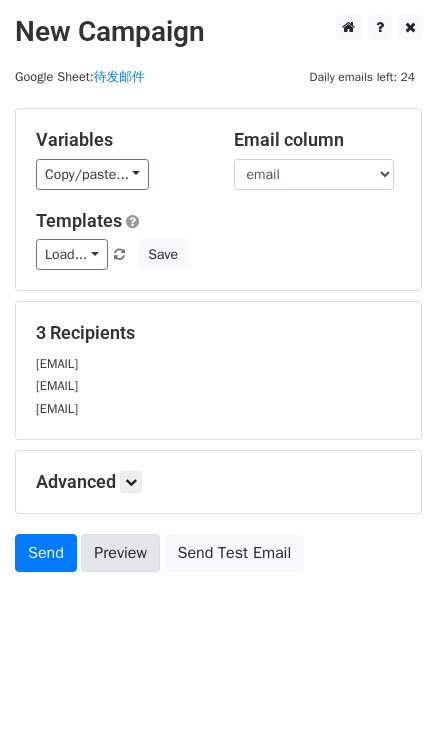 click on "Preview" at bounding box center (120, 553) 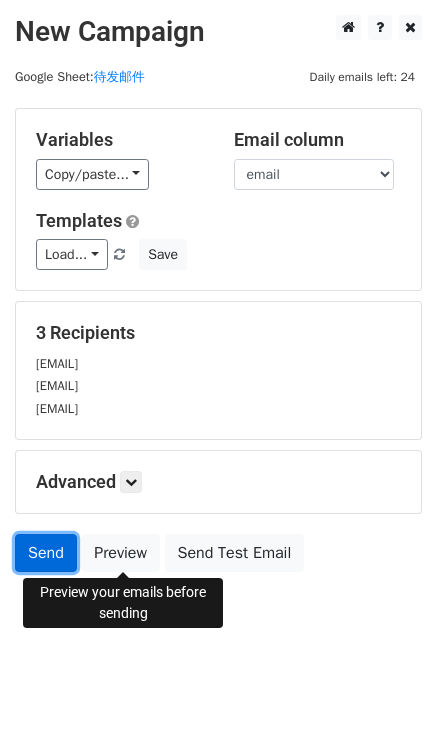 click on "Send" at bounding box center (46, 553) 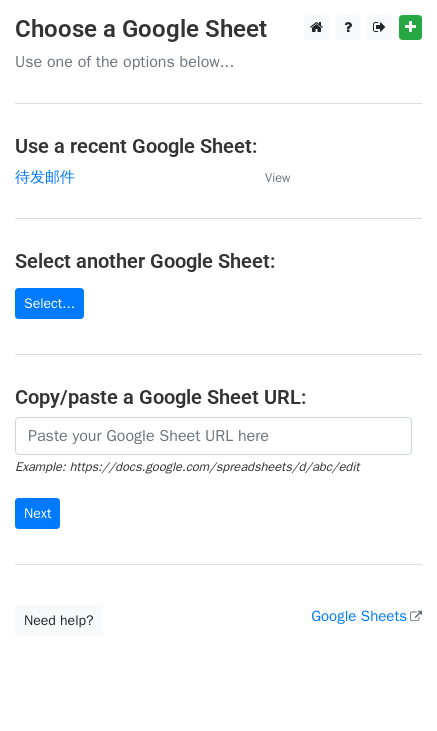 scroll, scrollTop: 0, scrollLeft: 0, axis: both 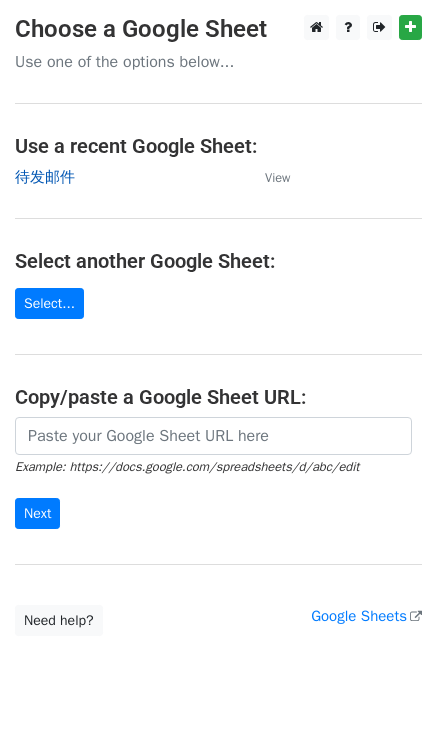 click on "待发邮件" at bounding box center (45, 177) 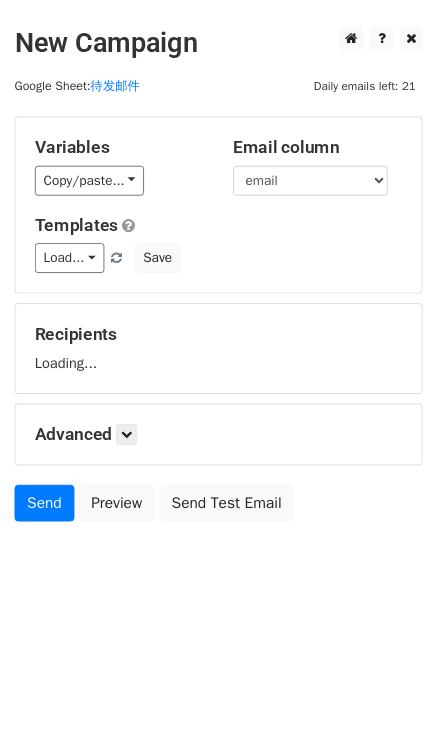 scroll, scrollTop: 0, scrollLeft: 0, axis: both 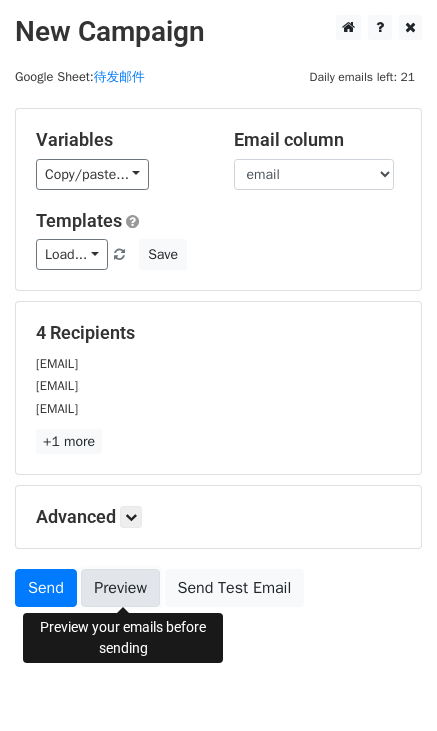 click on "Preview" at bounding box center [120, 588] 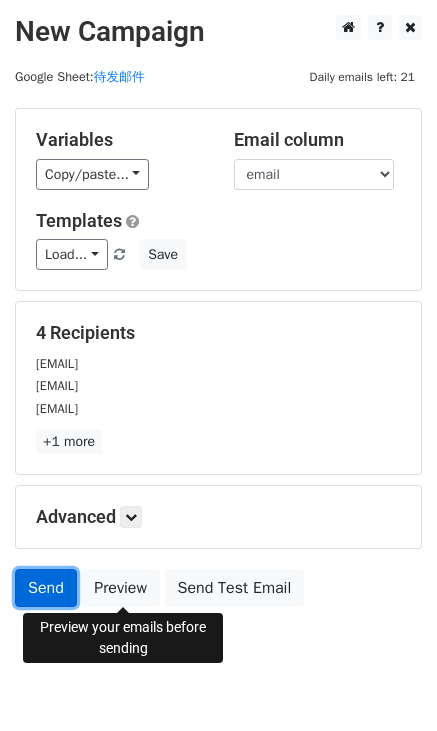 click on "Send" at bounding box center [46, 588] 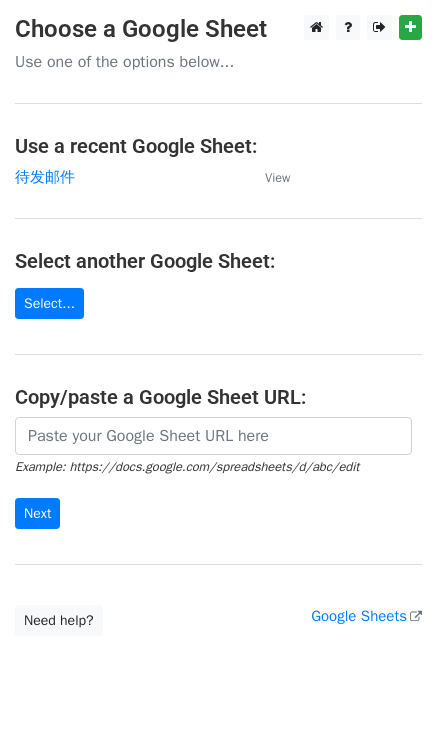 scroll, scrollTop: 0, scrollLeft: 0, axis: both 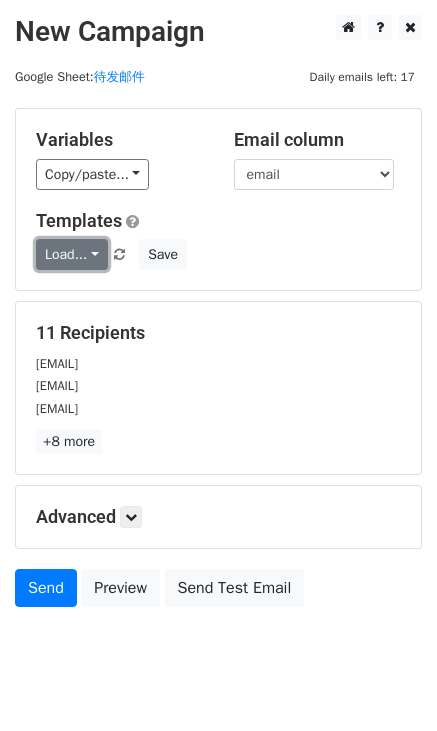 click on "Load..." at bounding box center (72, 254) 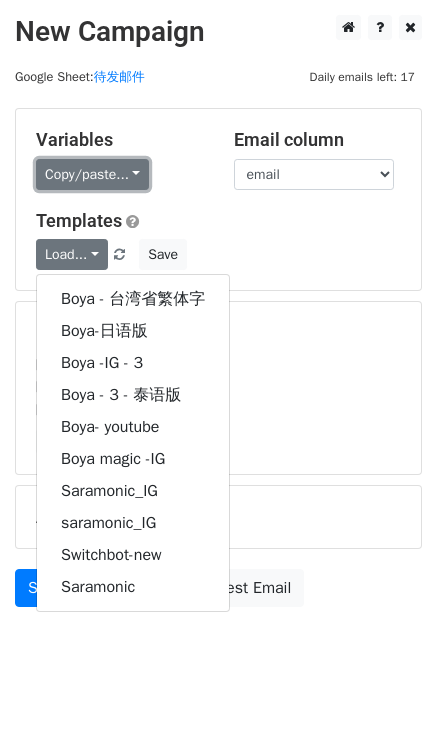 click on "Copy/paste..." at bounding box center (92, 174) 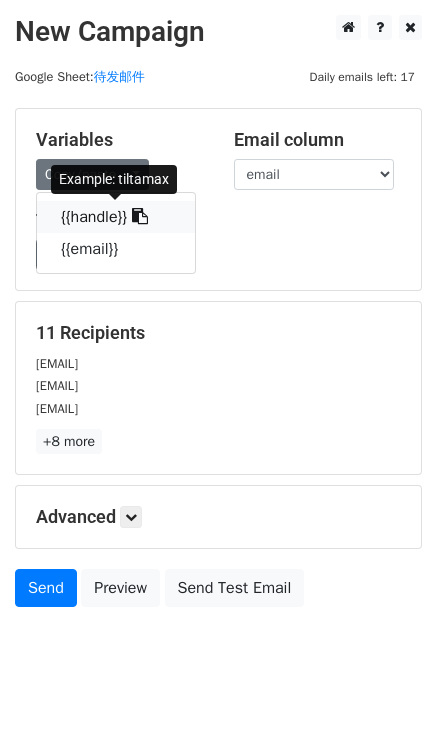 click at bounding box center [140, 216] 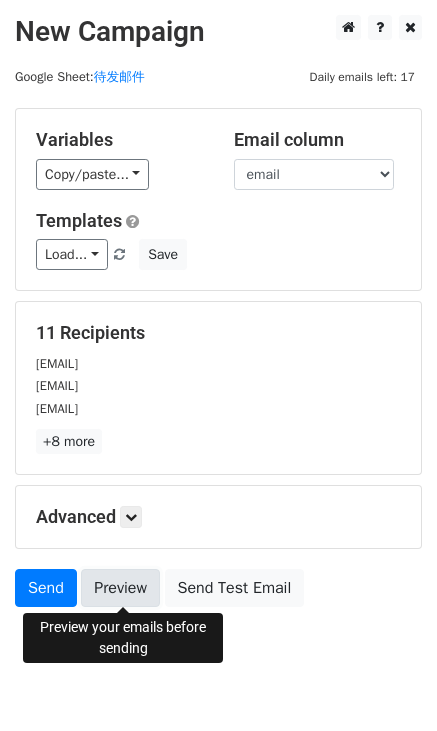 click on "Preview" at bounding box center (120, 588) 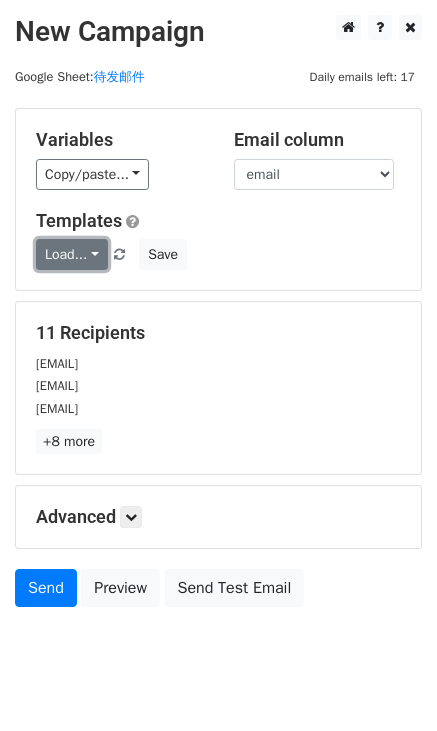 click on "Load..." at bounding box center (72, 254) 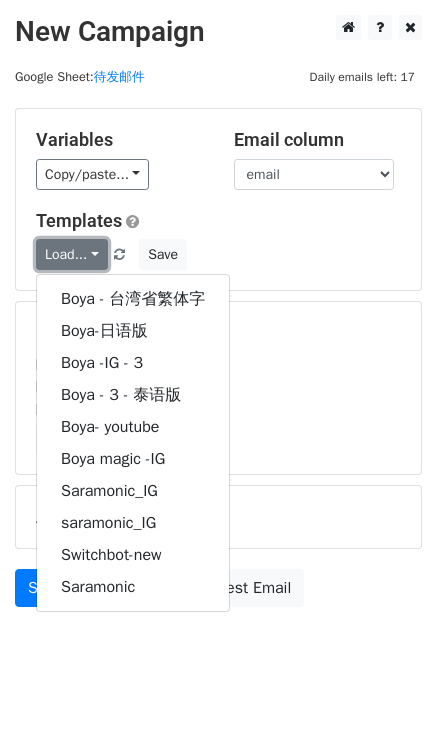 click on "Load..." at bounding box center (72, 254) 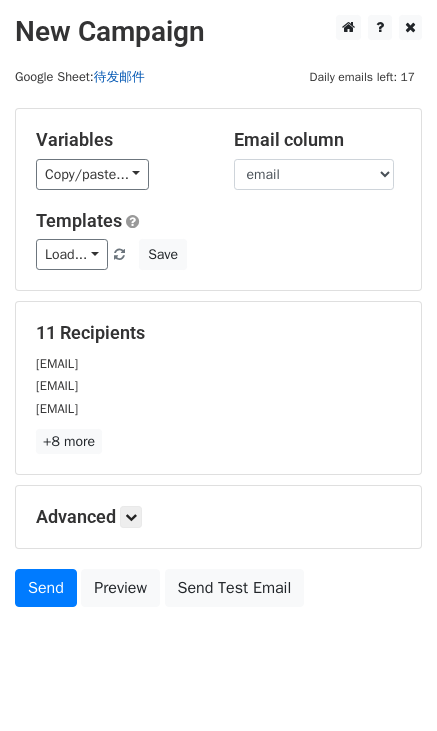 click on "待发邮件" at bounding box center [119, 77] 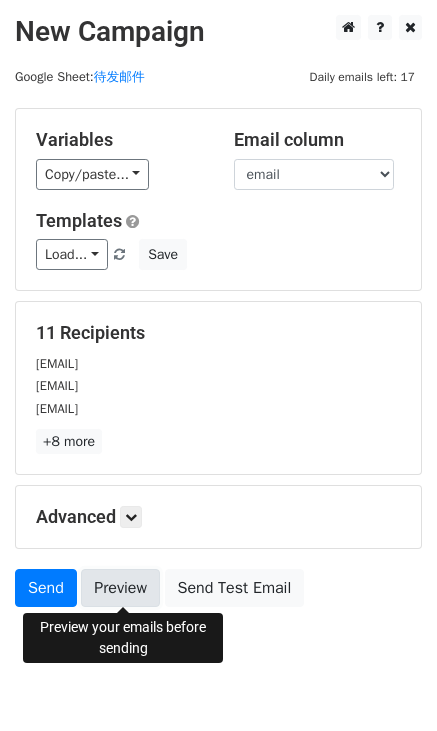 click on "Preview" at bounding box center (120, 588) 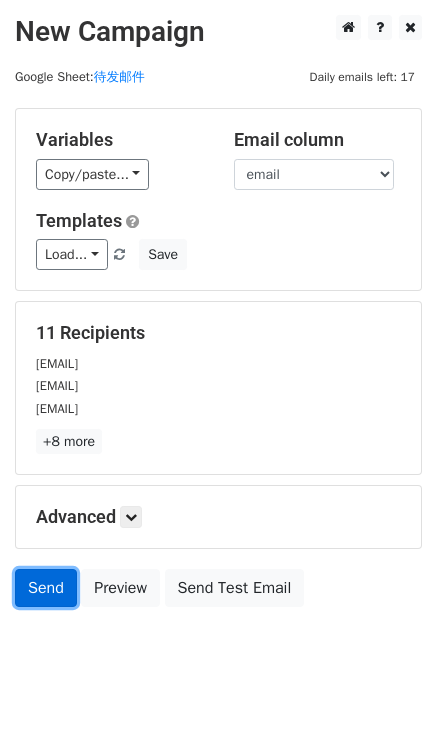 click on "Send" at bounding box center (46, 588) 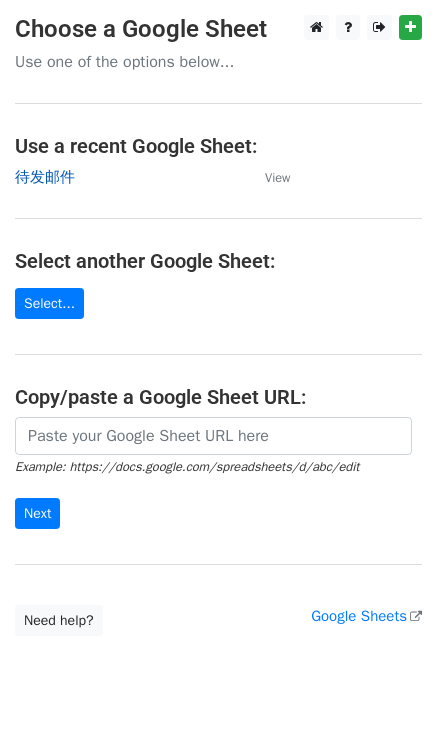 scroll, scrollTop: 0, scrollLeft: 0, axis: both 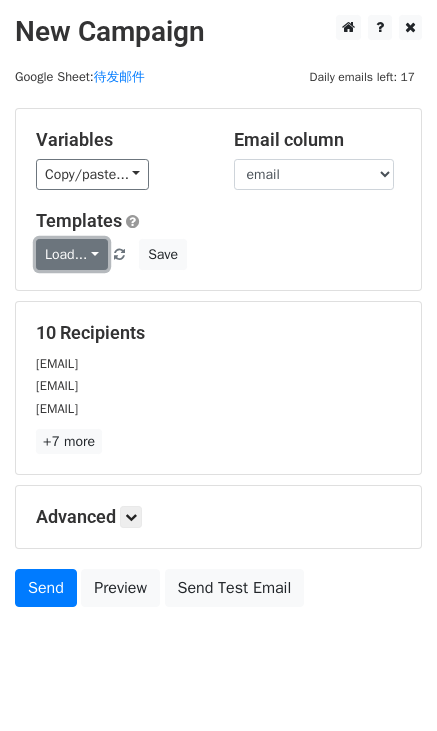 click on "Load..." at bounding box center [72, 254] 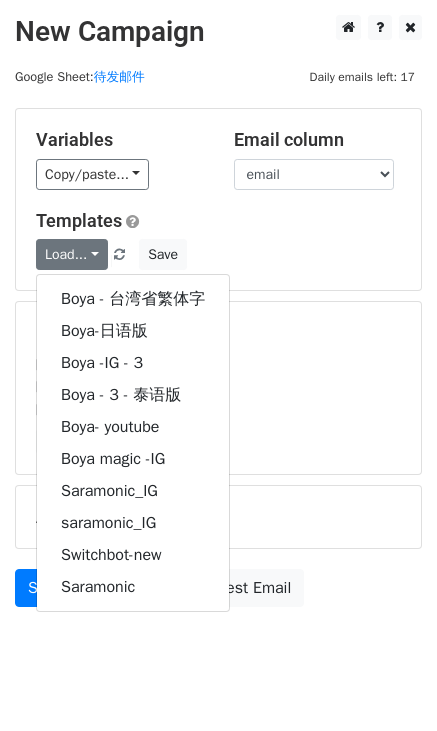 click on "Load...
Boya - [COUNTRY]繁体字
Boya-日语版
Boya -IG - 3
Boya - 3 - 泰语版
Boya- youtube
Boya magic -IG
Saramonic_IG
saramonic_IG
Switchbot-new
Saramonic
Save" at bounding box center (218, 254) 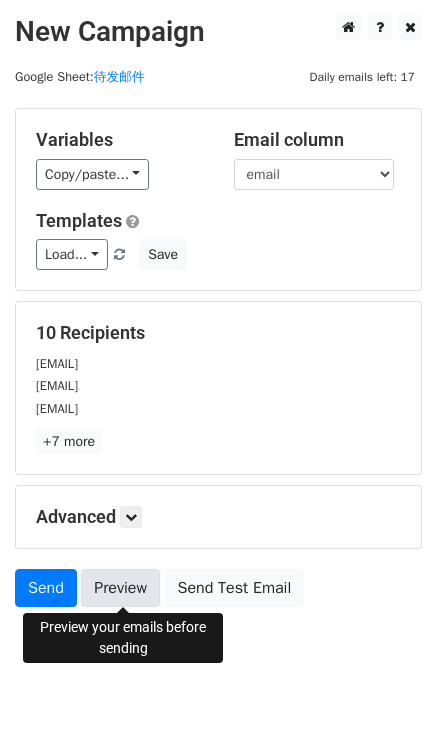 click on "Preview" at bounding box center (120, 588) 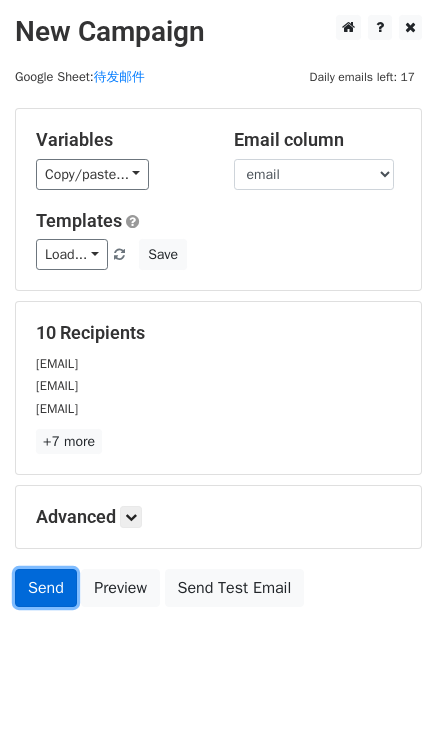 click on "Send" at bounding box center [46, 588] 